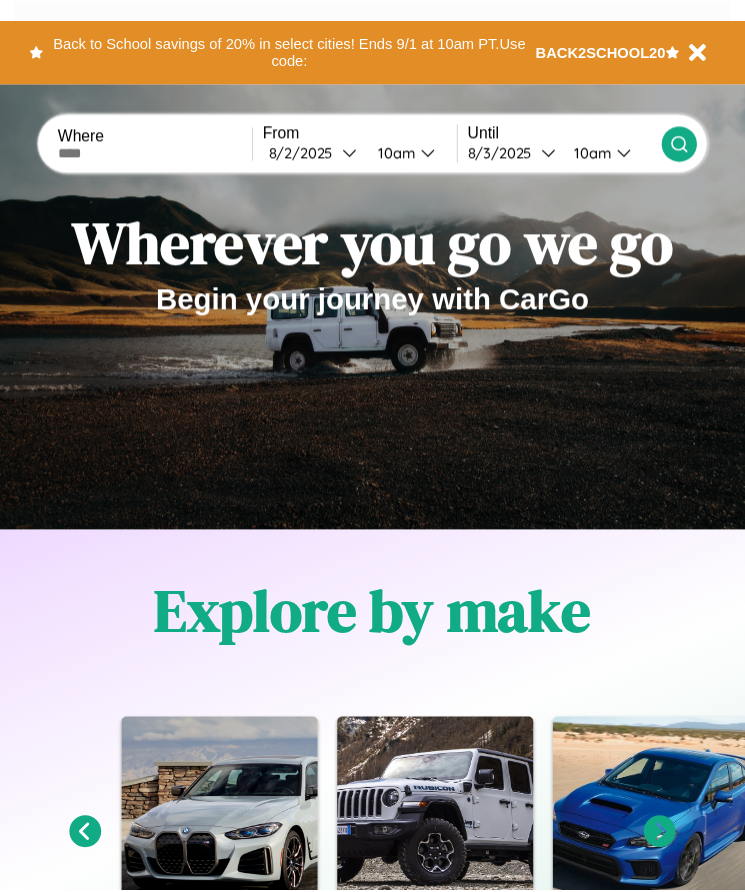 scroll, scrollTop: 0, scrollLeft: 0, axis: both 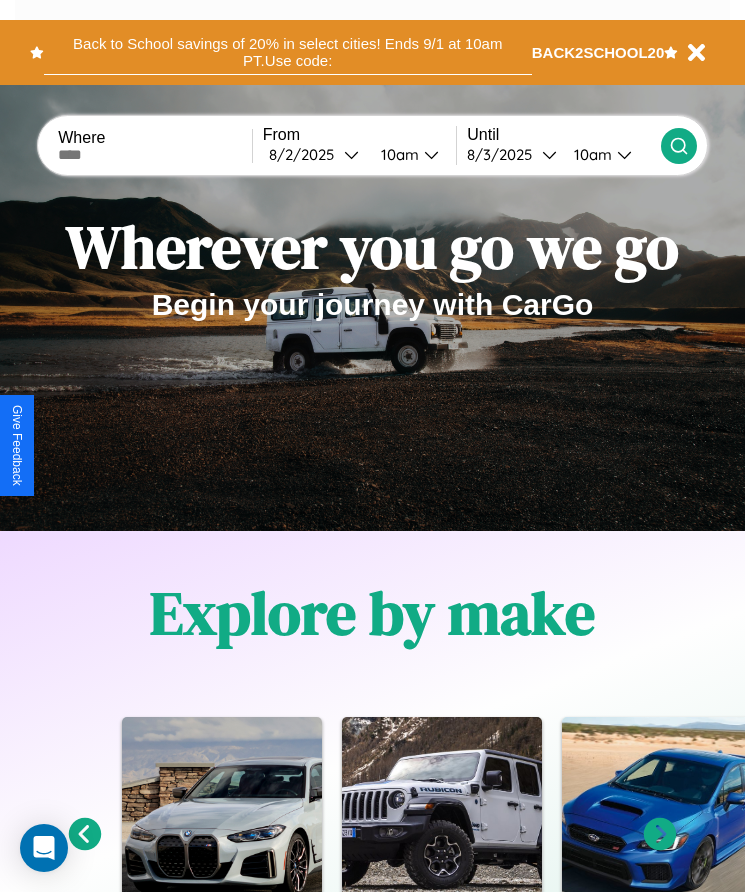 click on "Back to School savings of 20% in select cities! Ends 9/1 at 10am PT.  Use code:" at bounding box center [288, 52] 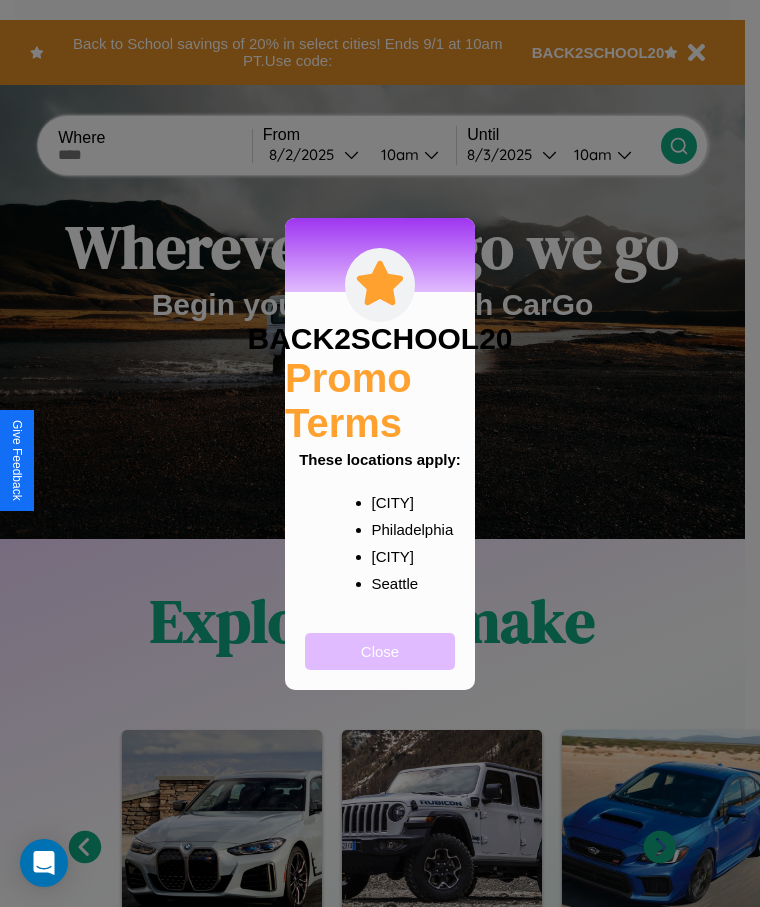 click on "Close" at bounding box center (380, 651) 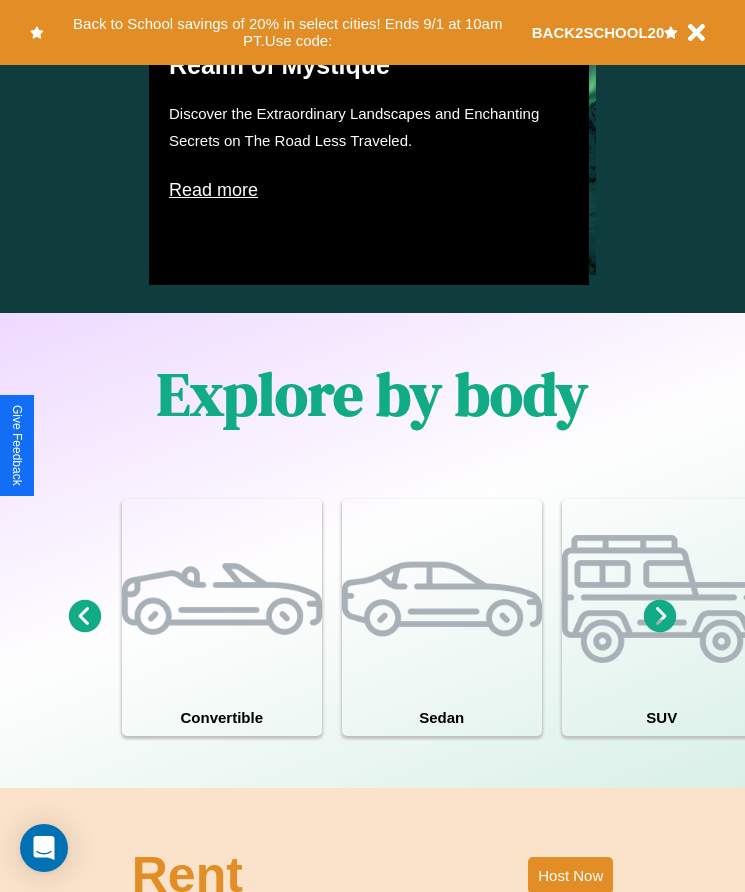 scroll, scrollTop: 1527, scrollLeft: 0, axis: vertical 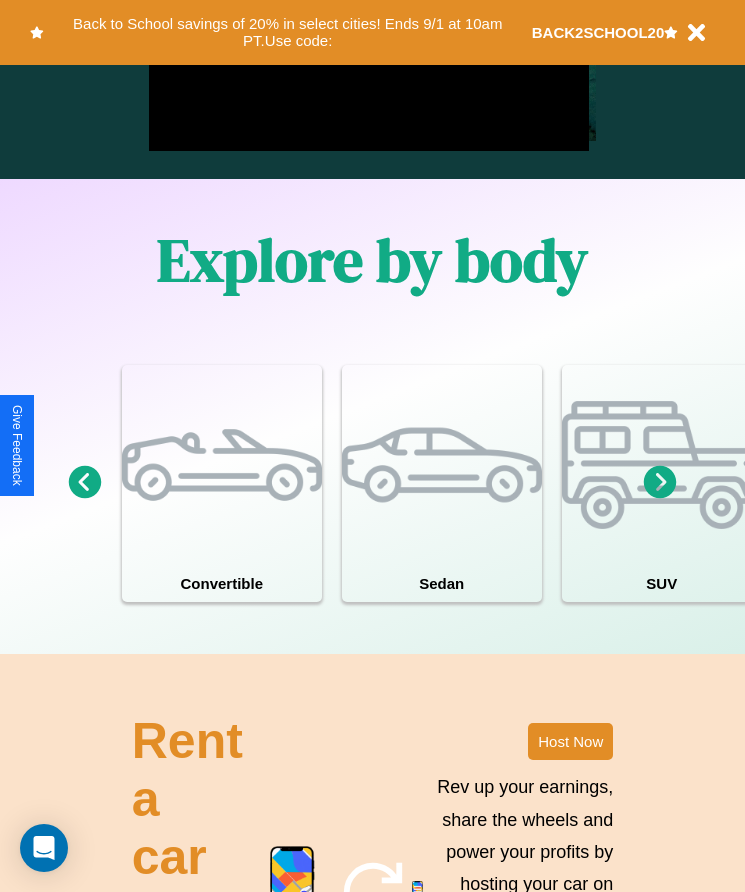 click 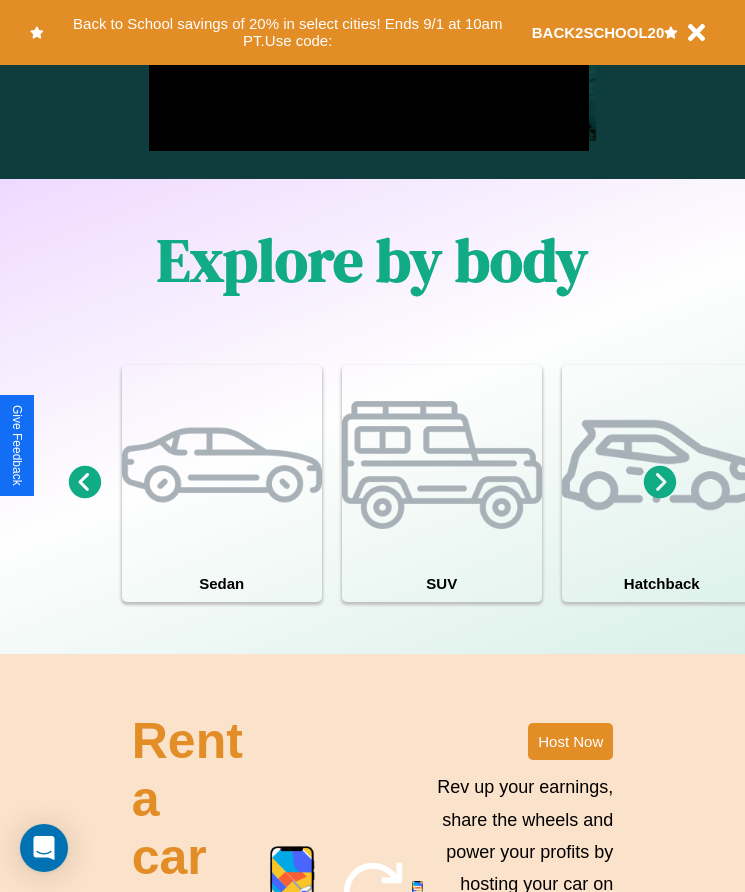 click 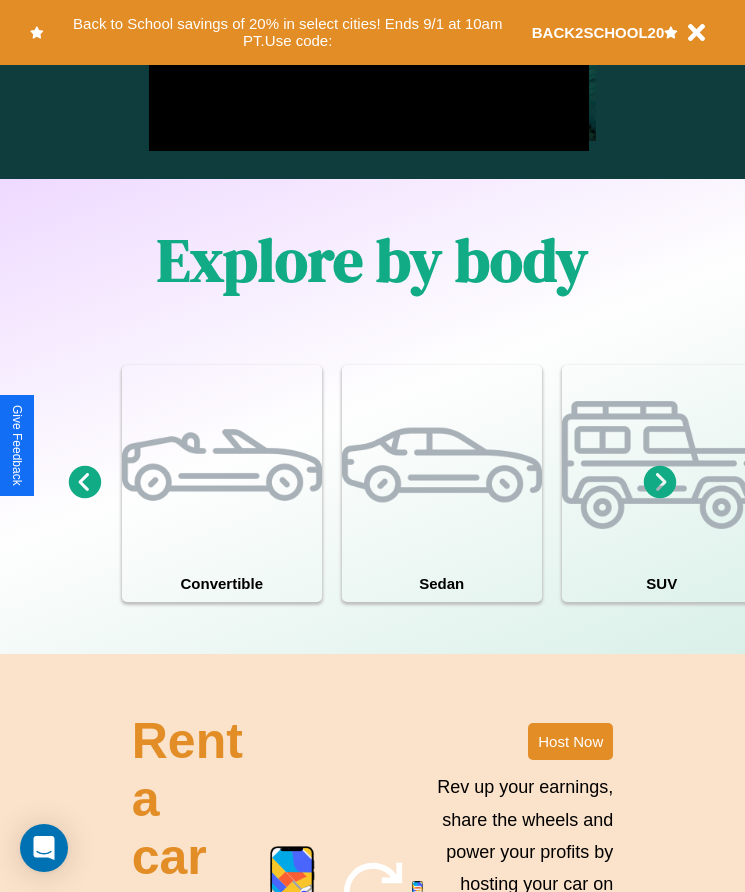 click 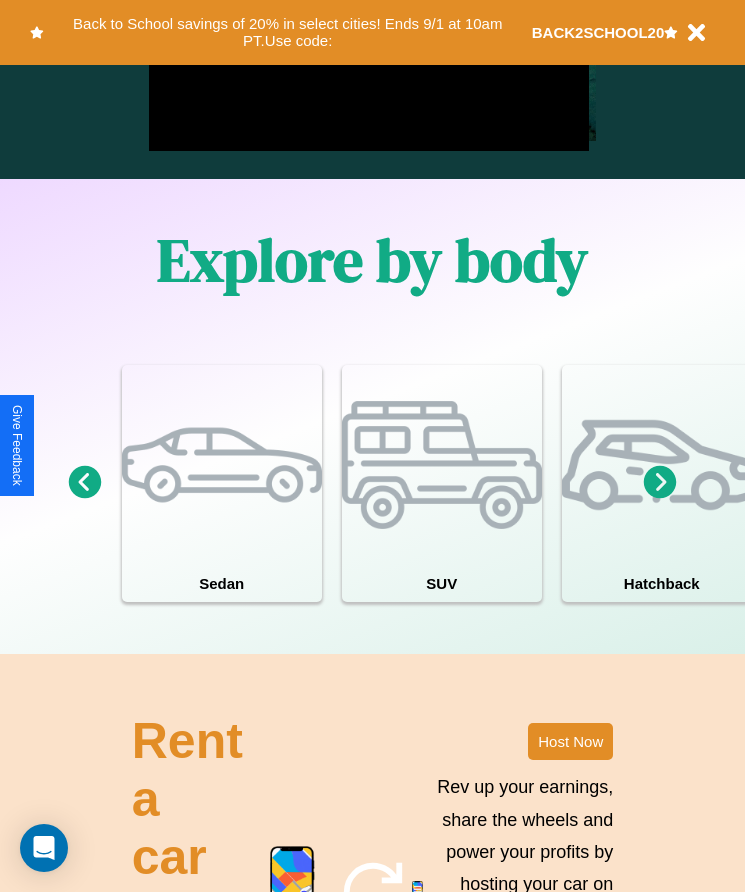 click 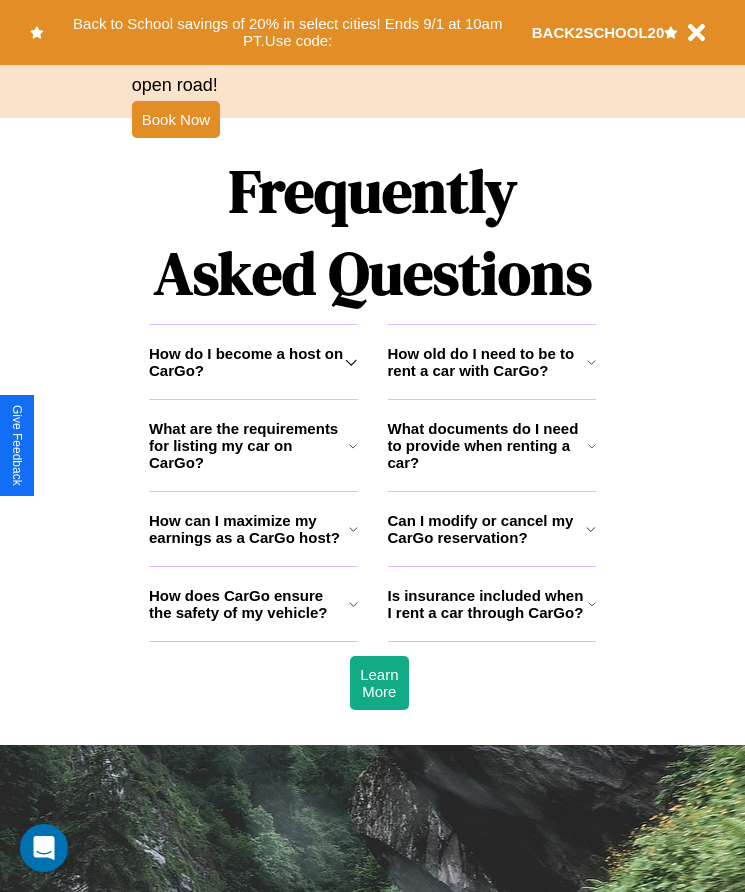 scroll, scrollTop: 2608, scrollLeft: 0, axis: vertical 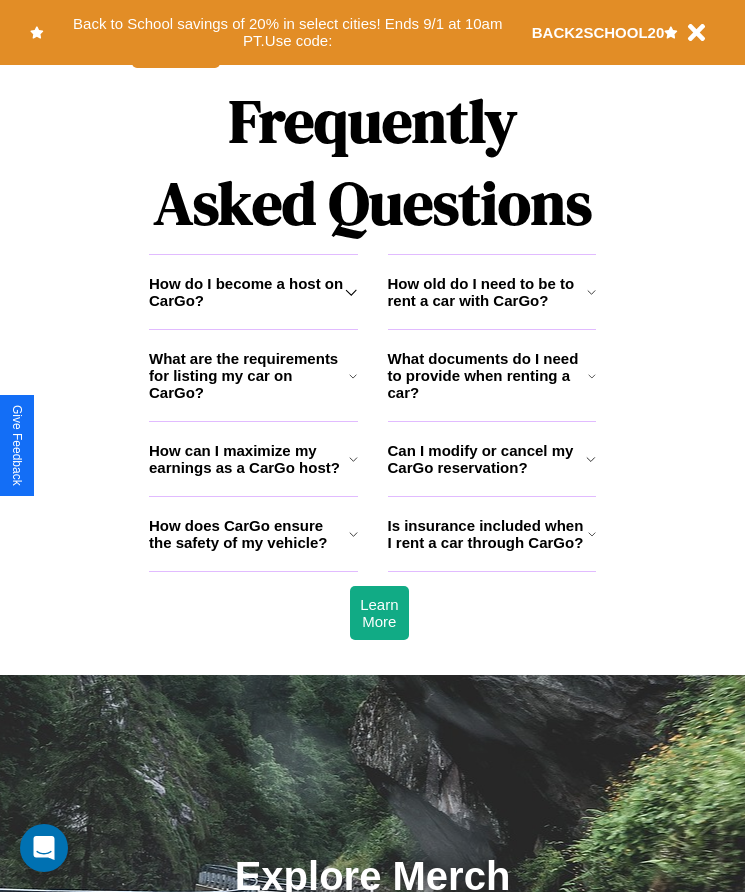 click 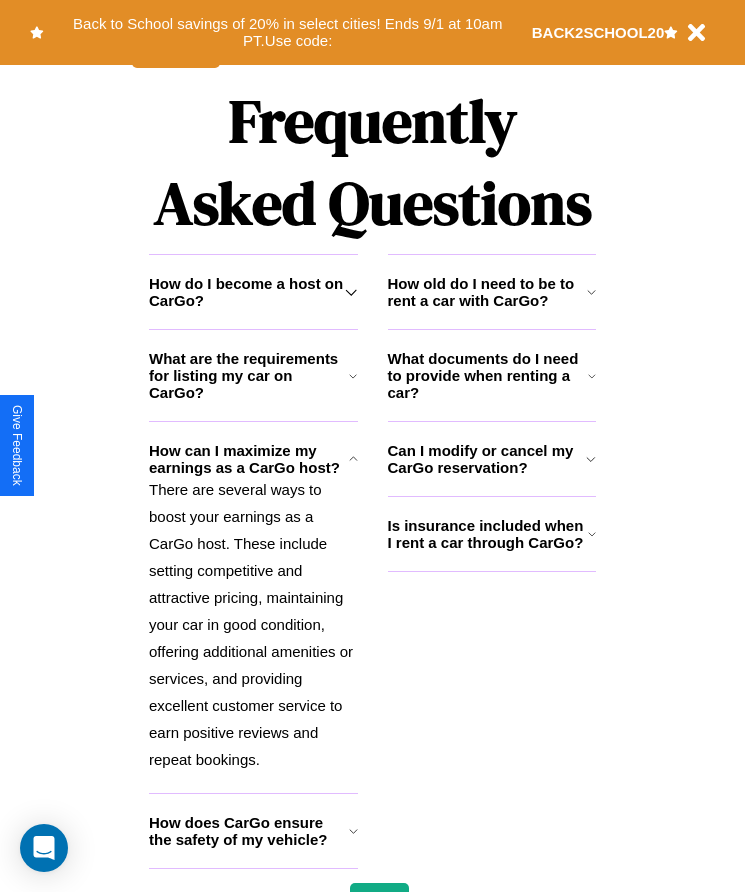 click 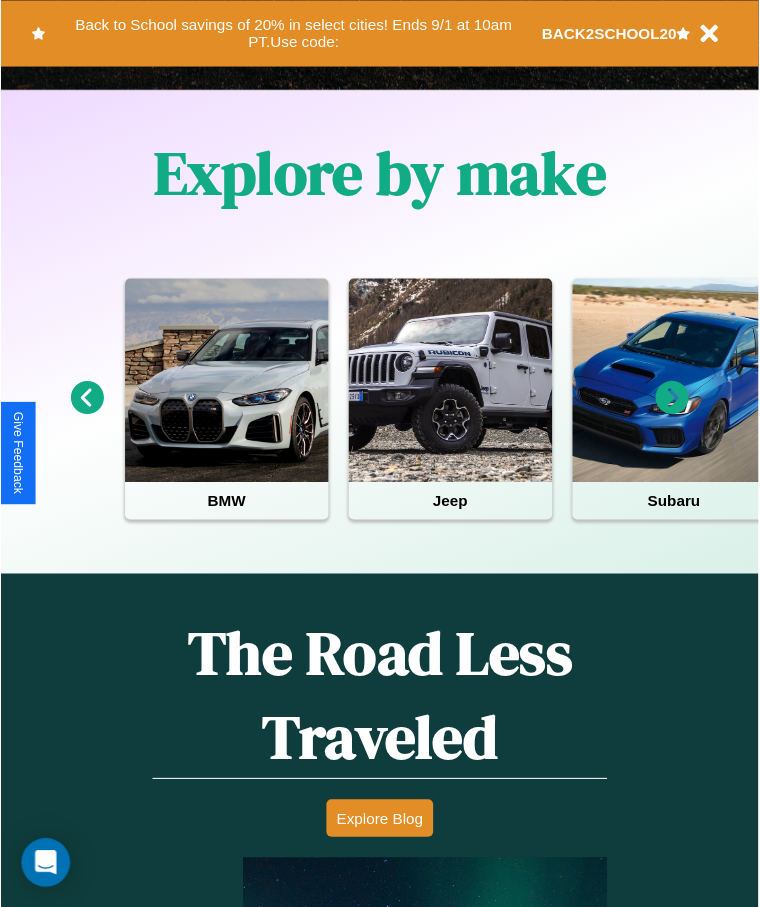 scroll, scrollTop: 0, scrollLeft: 0, axis: both 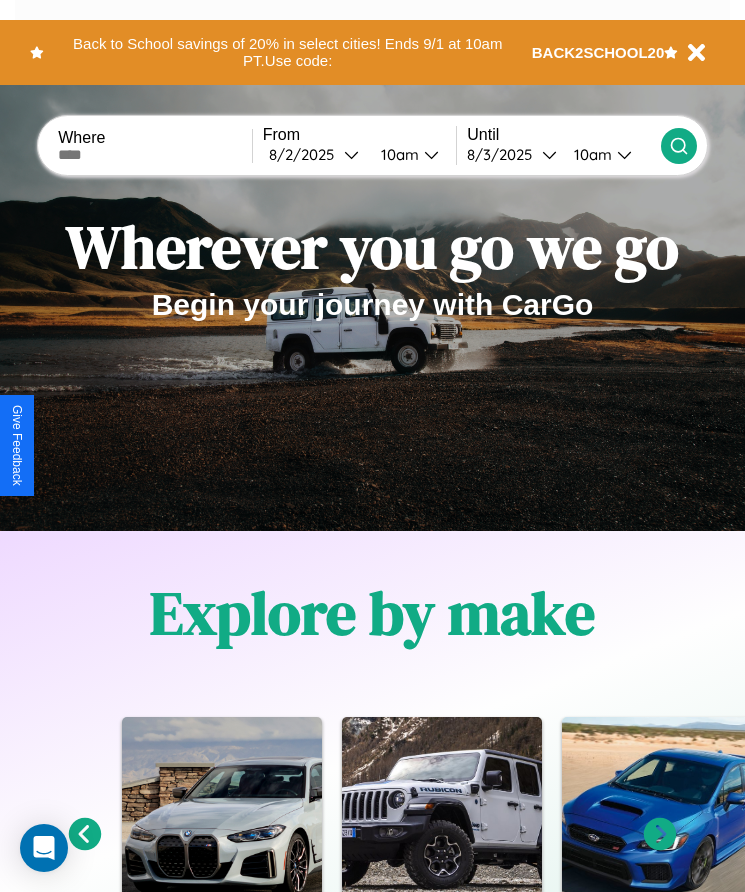 click at bounding box center (155, 155) 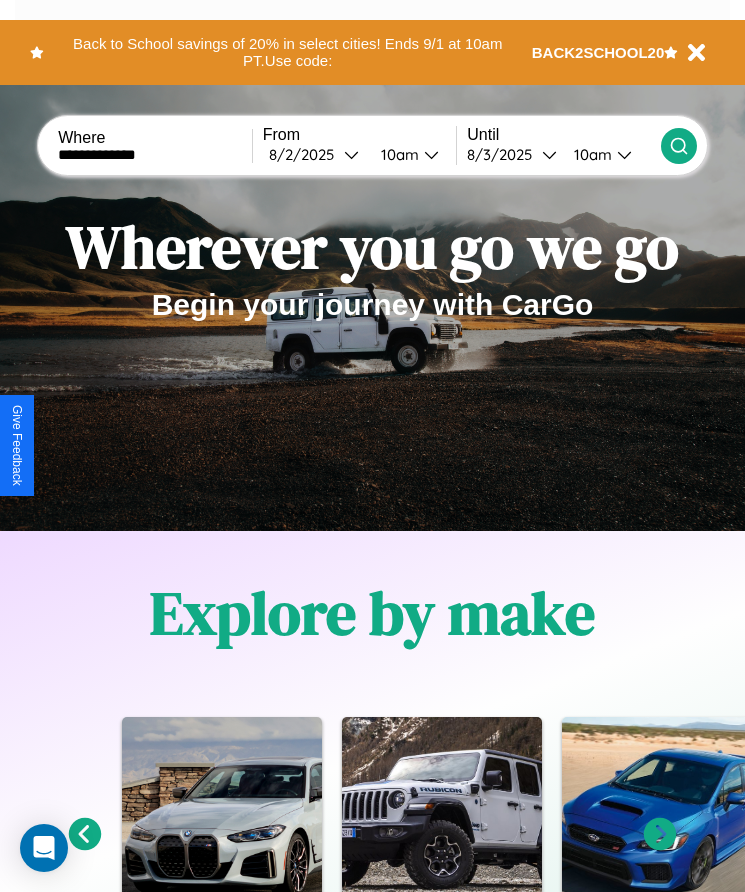 type on "**********" 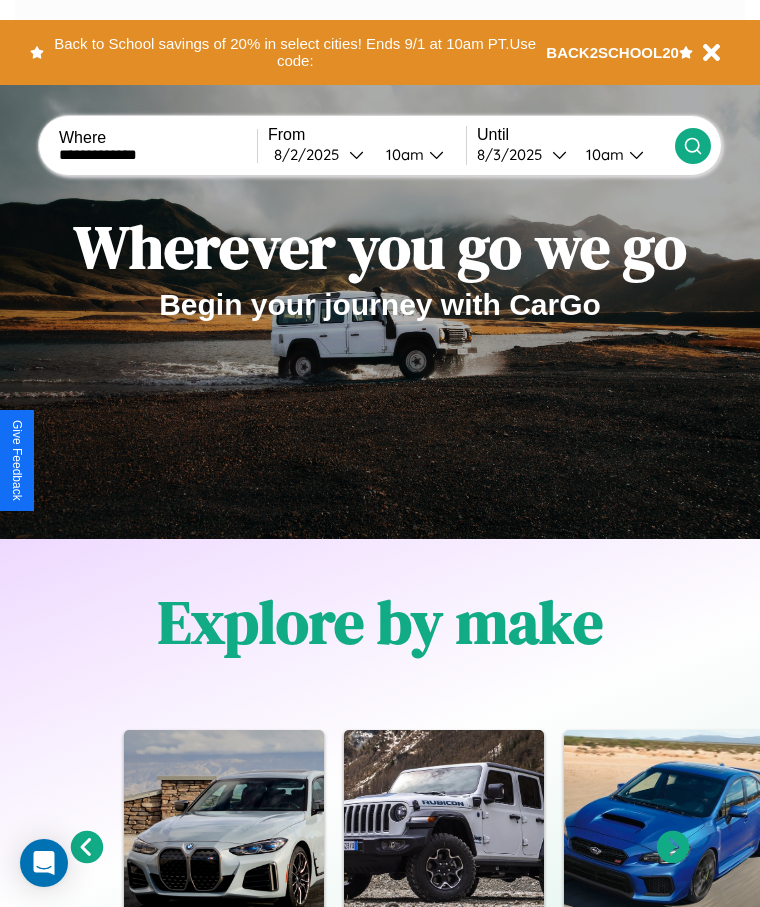 select on "*" 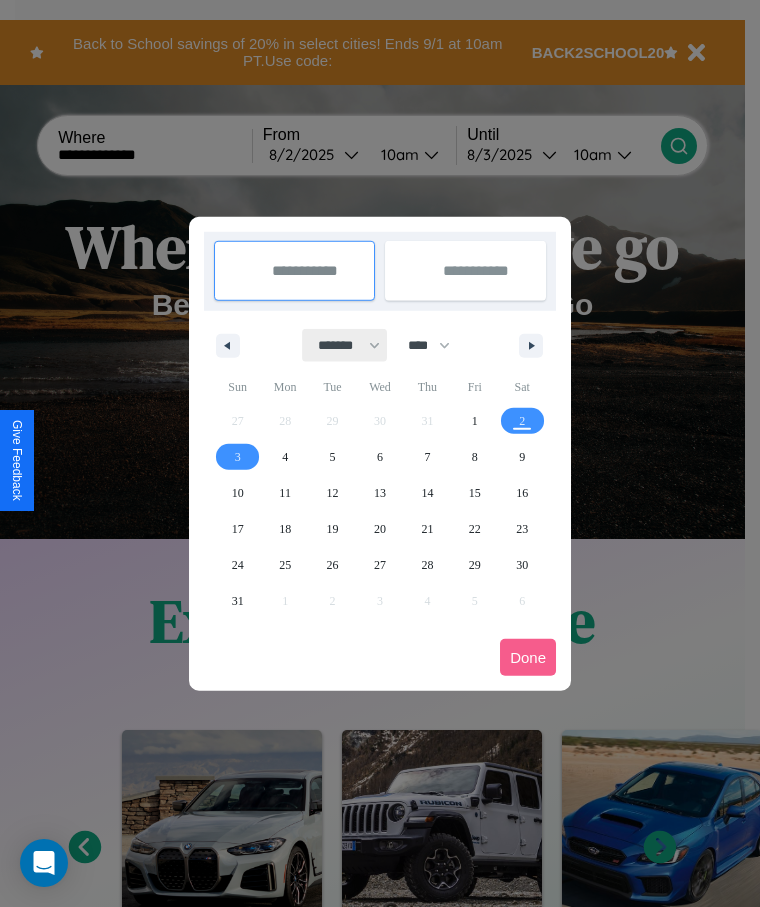 click on "******* ******** ***** ***** *** **** **** ****** ********* ******* ******** ********" at bounding box center [345, 345] 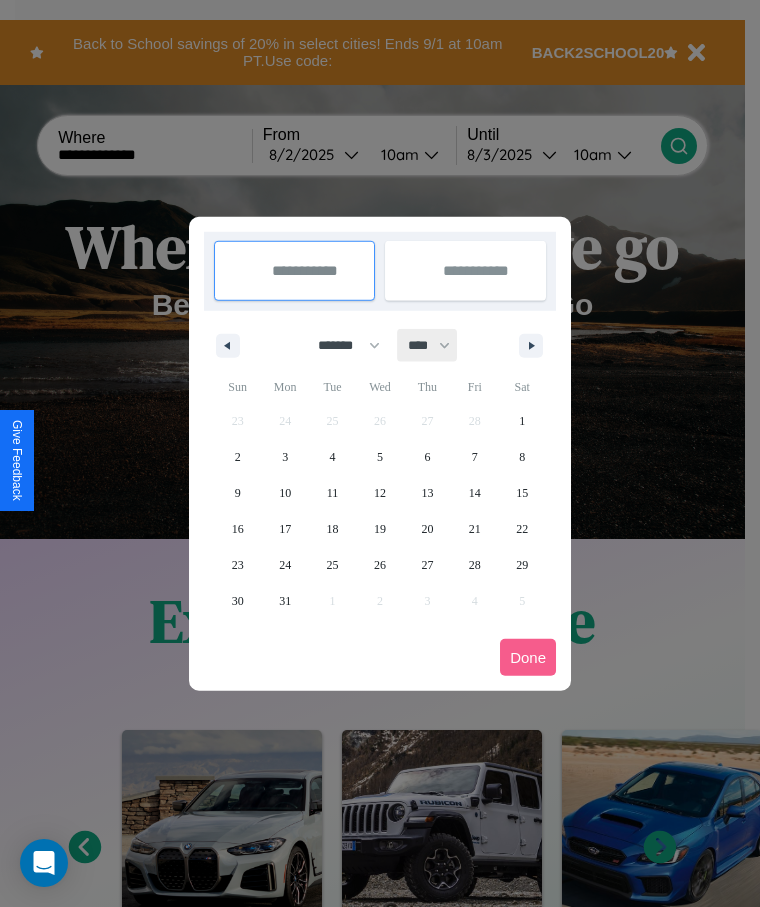 click on "**** **** **** **** **** **** **** **** **** **** **** **** **** **** **** **** **** **** **** **** **** **** **** **** **** **** **** **** **** **** **** **** **** **** **** **** **** **** **** **** **** **** **** **** **** **** **** **** **** **** **** **** **** **** **** **** **** **** **** **** **** **** **** **** **** **** **** **** **** **** **** **** **** **** **** **** **** **** **** **** **** **** **** **** **** **** **** **** **** **** **** **** **** **** **** **** **** **** **** **** **** **** **** **** **** **** **** **** **** **** **** **** **** **** **** **** **** **** **** **** ****" at bounding box center [428, 345] 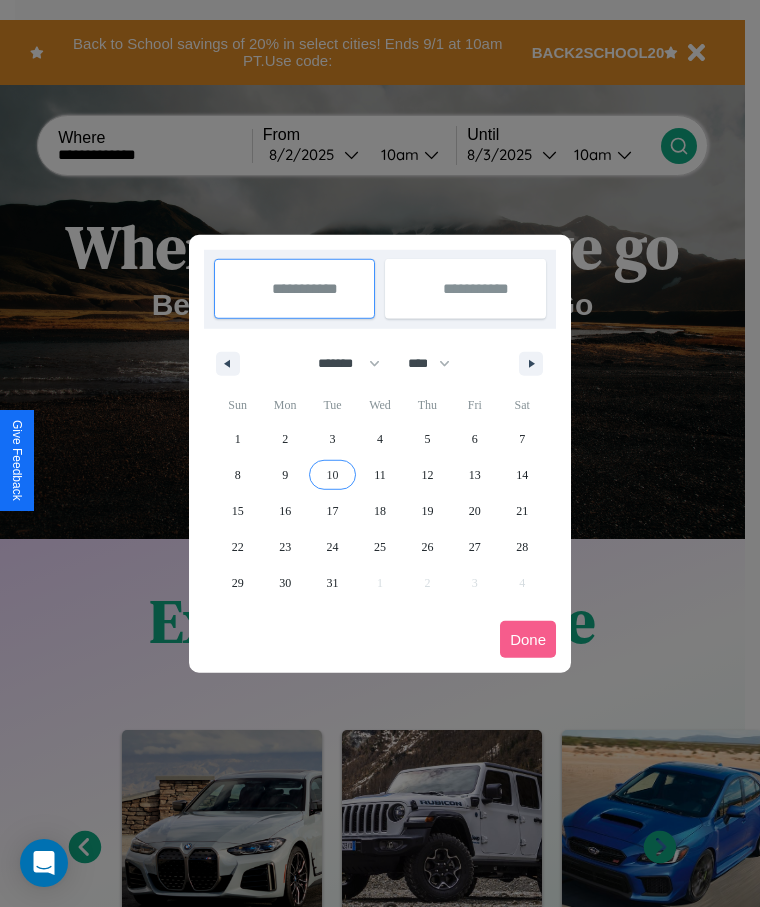 click on "10" at bounding box center (333, 475) 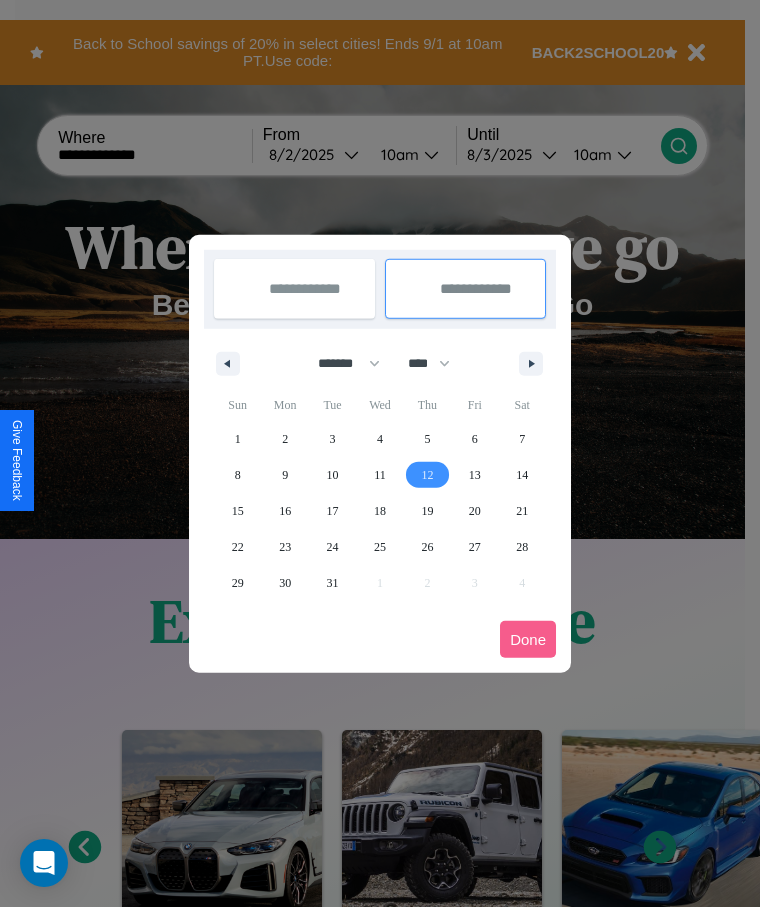 click on "12" at bounding box center (427, 475) 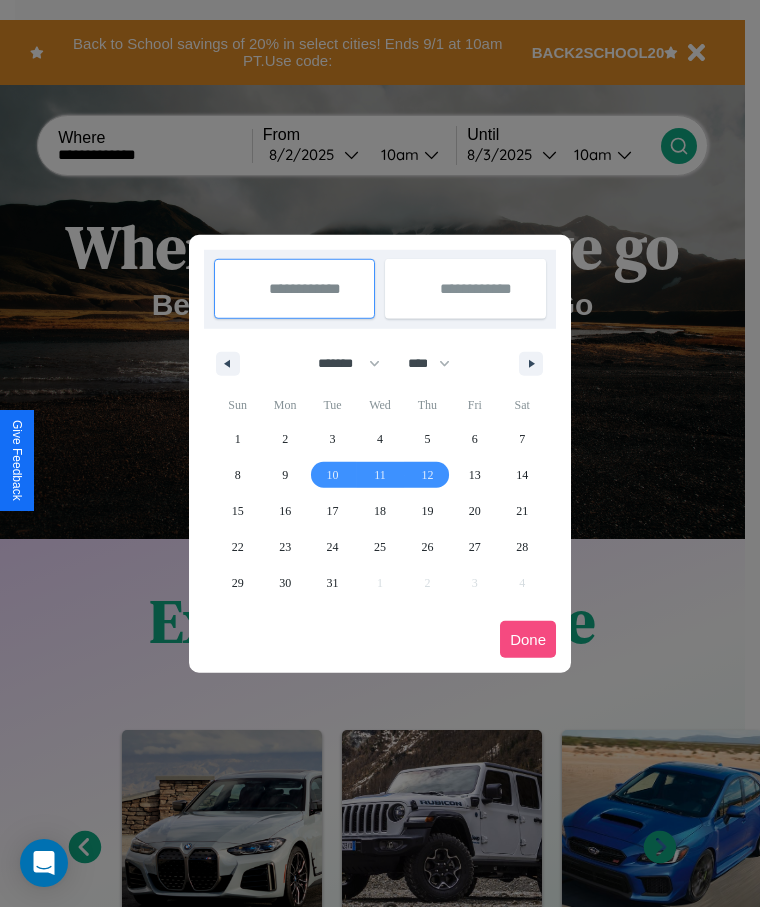 click on "Done" at bounding box center [528, 639] 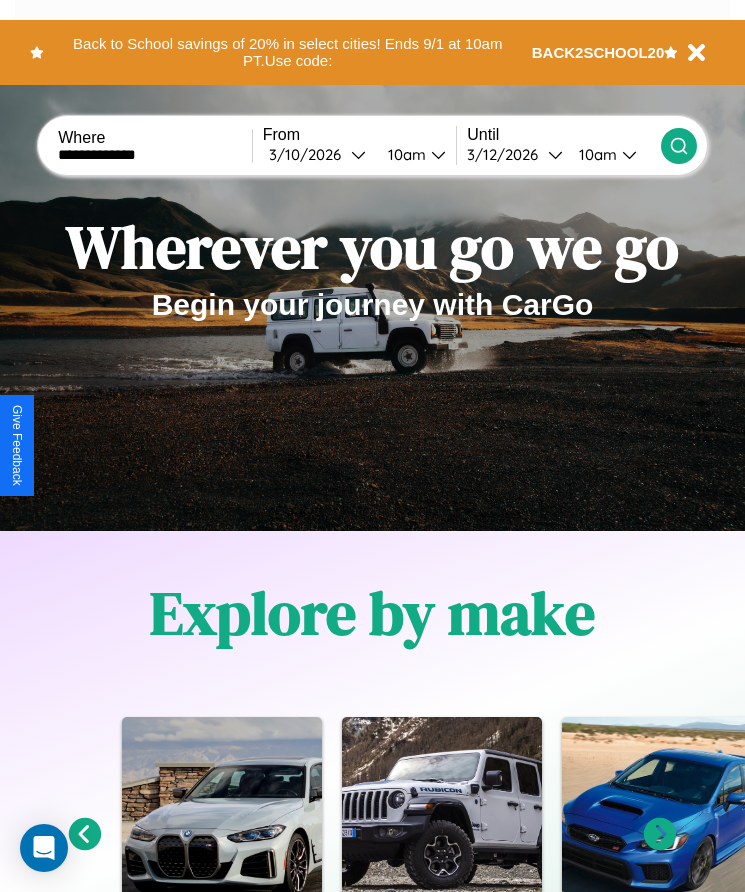 click on "10am" at bounding box center (404, 154) 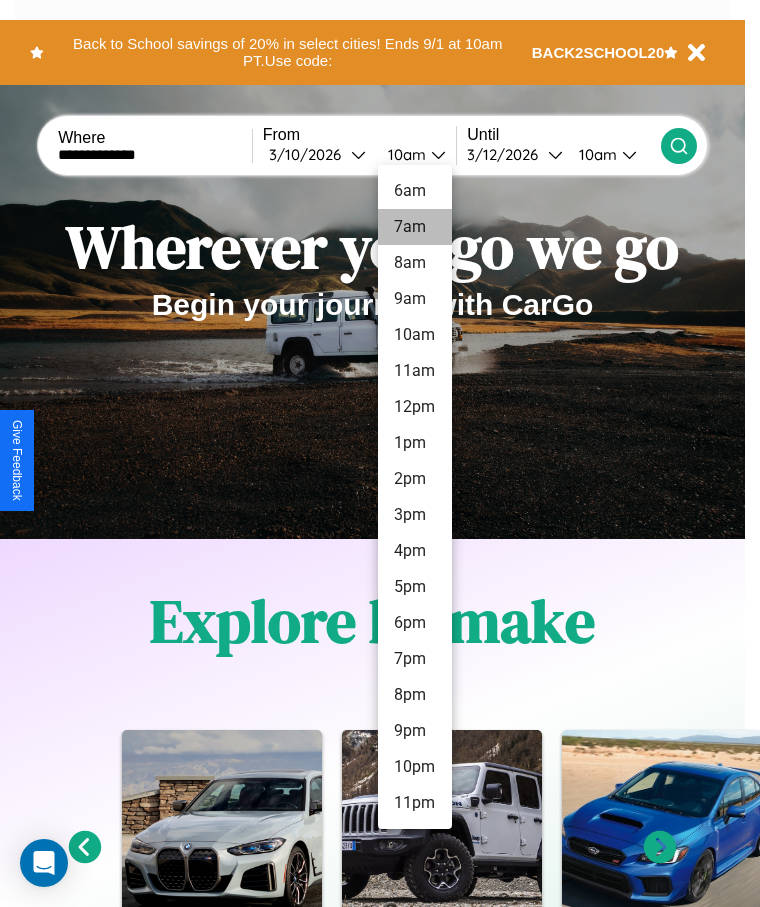 click on "7am" at bounding box center [415, 227] 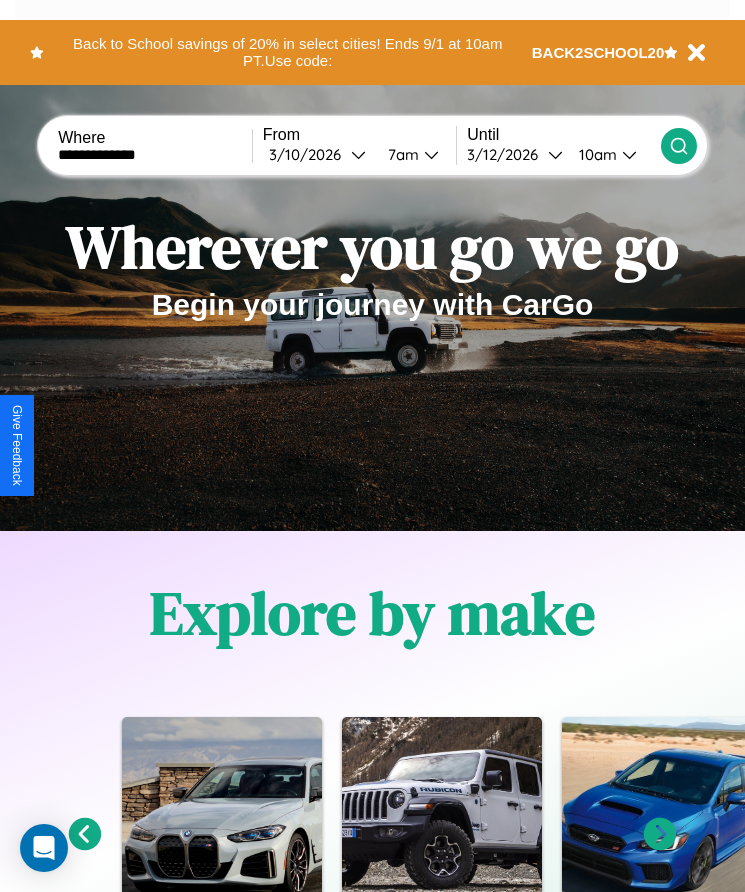 click on "10am" at bounding box center (595, 154) 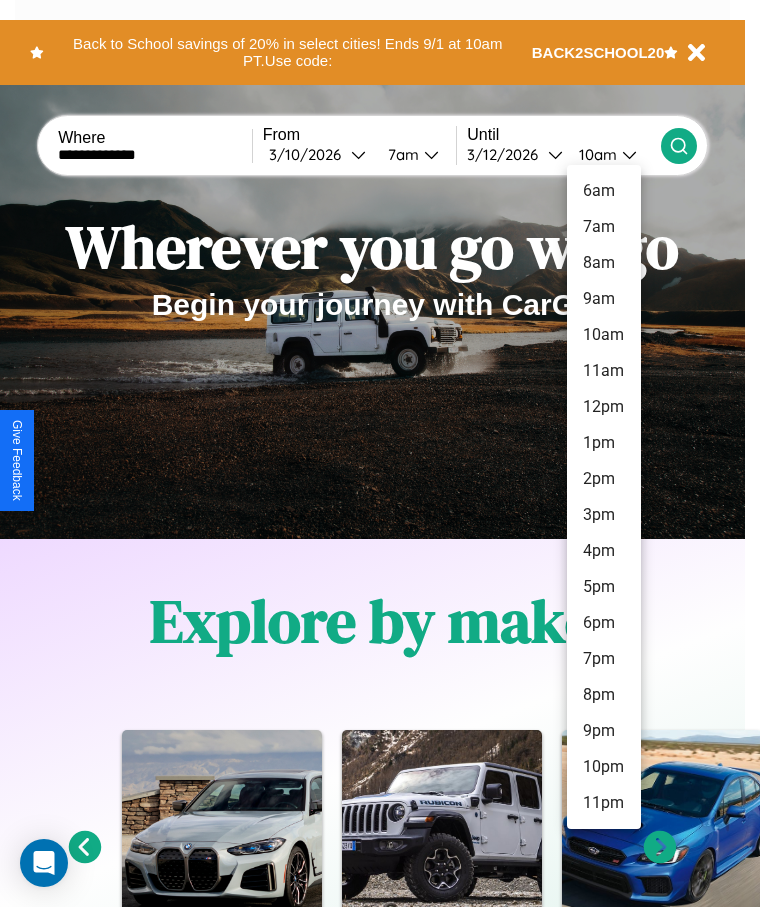 click on "9pm" at bounding box center (604, 731) 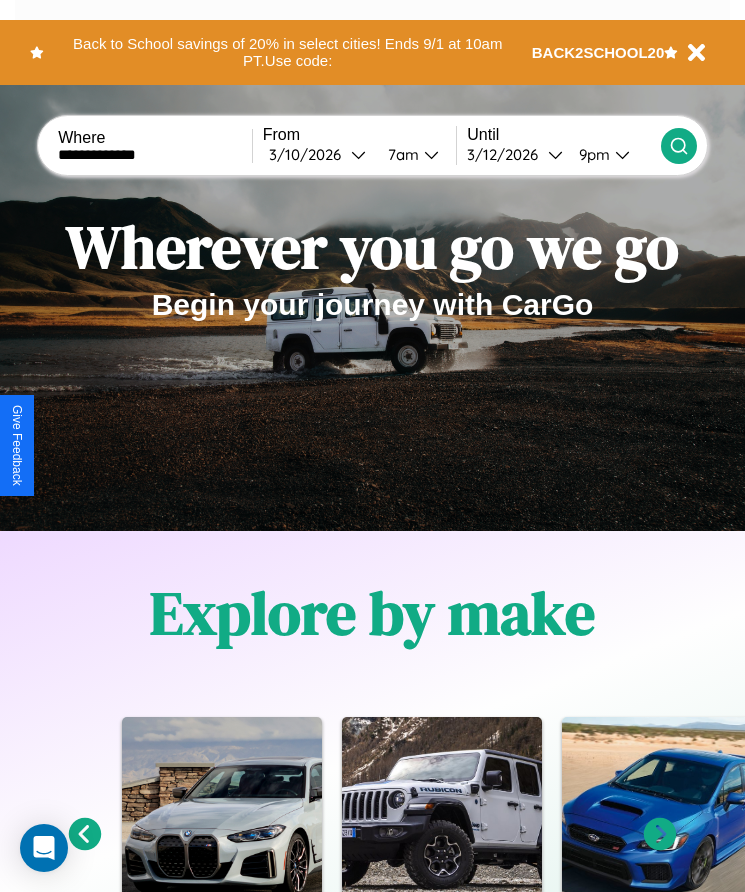 click 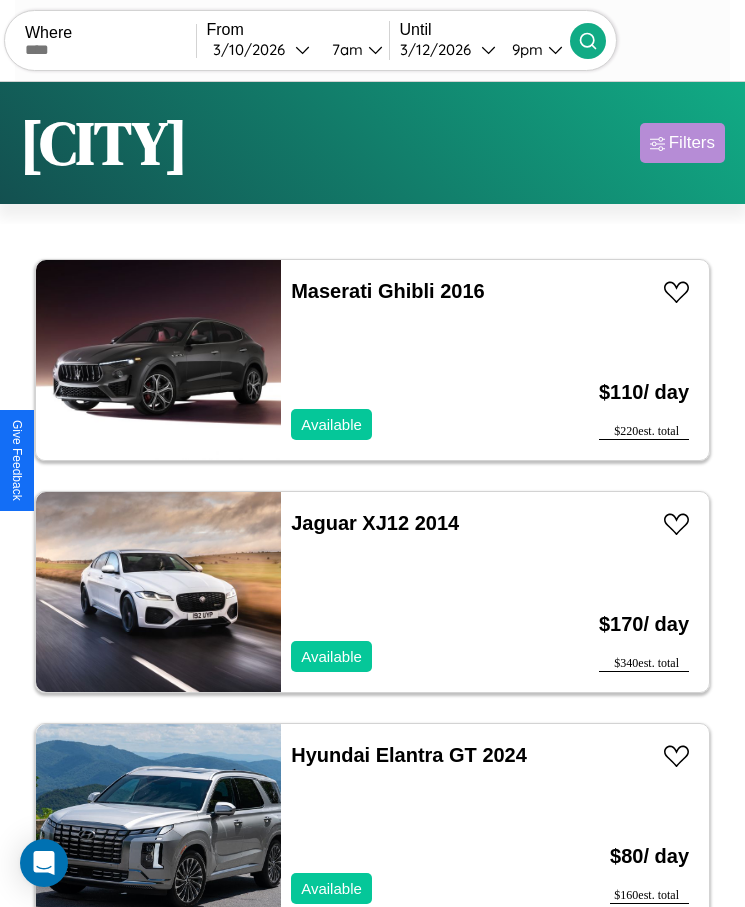 click on "Filters" at bounding box center (692, 143) 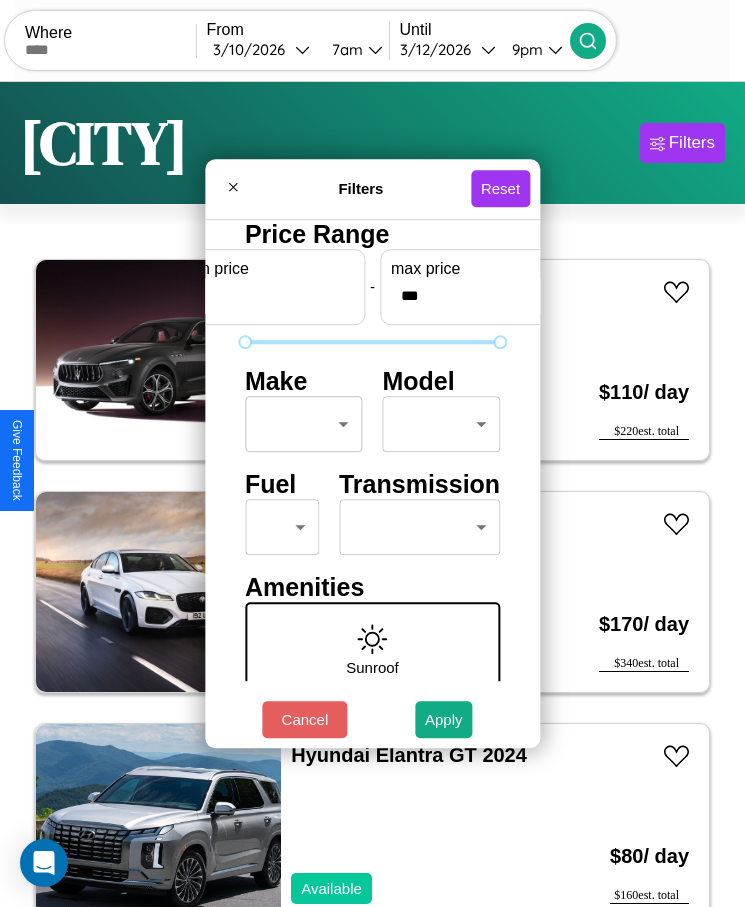 click on "CarGo Where From [MONTH] / [DAY] / [YEAR] [TIME] Until [MONTH] / [DAY] / [YEAR] [TIME] Become a Host Login Sign Up [CITY] Filters 21 cars in this area These cars can be picked up in this city. Maserati Ghibli 2016 Available $ 110 / day $ 220 est. total Jaguar XJ12 2014 Available $ 170 / day $ 340 est. total Hyundai Elantra GT 2024 Available $ 80 / day $ 160 est. total Chevrolet Cruze 2024 Unavailable $ 60 / day $ 120 est. total Lexus NX 2014 Available $ 190 / day $ 380 est. total Bentley Mulsanne 2014 Available $ 40 / day $ 80 est. total Tesla Model X 2020 Available $ 180 / day $ 360 est. total Mazda CX-5 2017 Available $ 160 / day $ 320 est. total Chrysler Pacifica 2021 Available $ 200 / day $ 400 est. total Volvo EX30 2014 Available $ 60 / day $ 120 est. total Mazda 323 2024 Available $ 80 / day $ 160 est. total Ford Granada 2022 Available $ 130 / day $ 260 est. total Ferrari Daytona SP3 2016 Available $ 70 / day $ 140 est. total Bentley Turbo $" at bounding box center [372, 478] 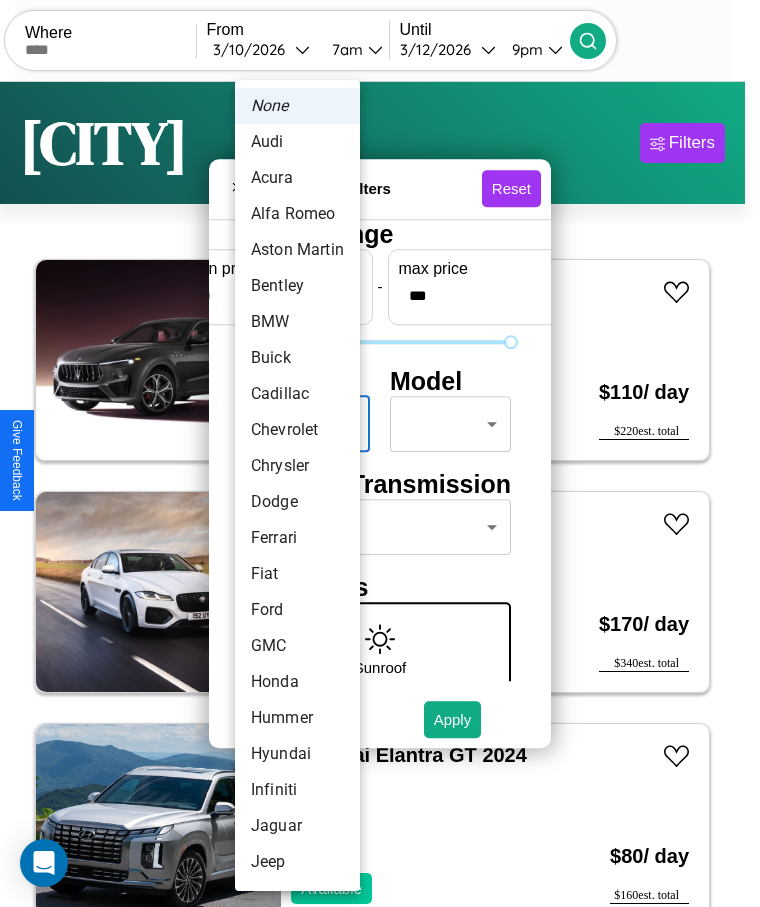 click on "Chevrolet" at bounding box center (297, 430) 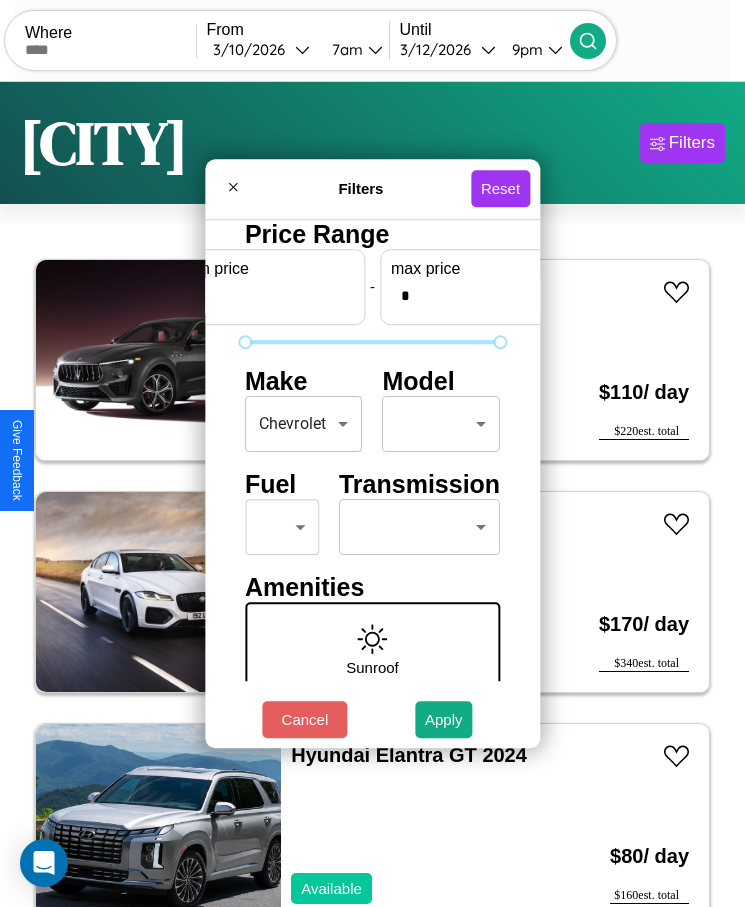 scroll, scrollTop: 0, scrollLeft: 74, axis: horizontal 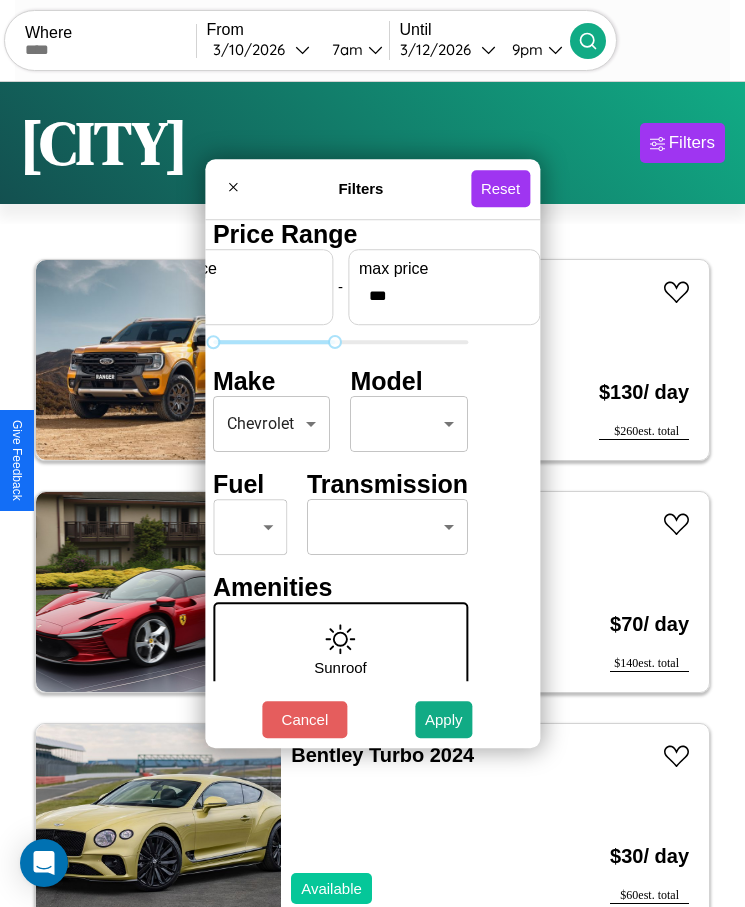 type on "***" 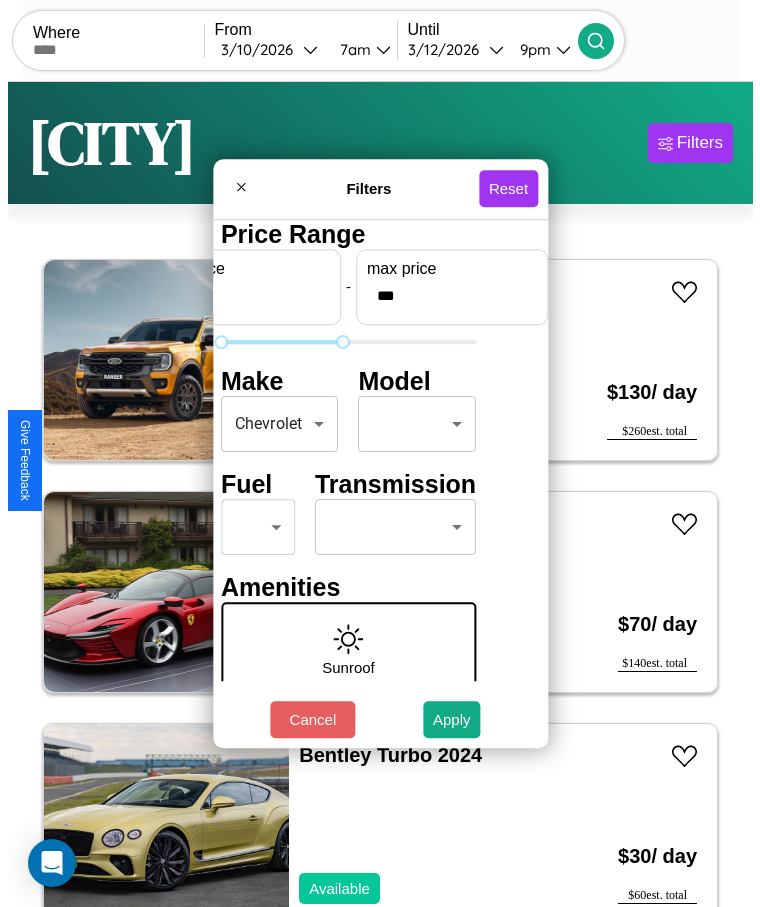scroll, scrollTop: 0, scrollLeft: 0, axis: both 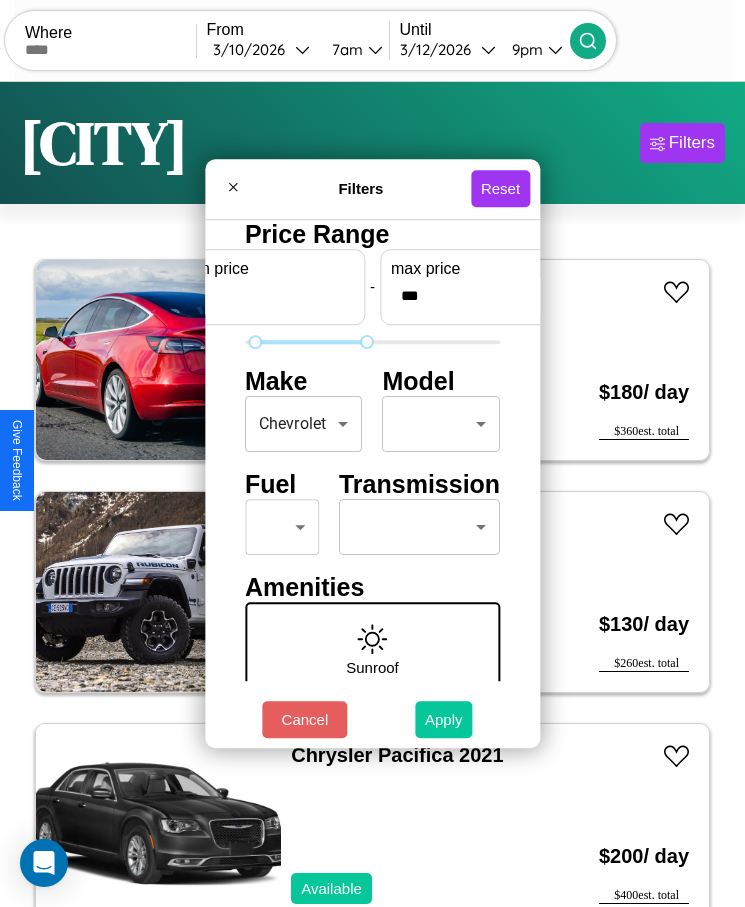 type on "**" 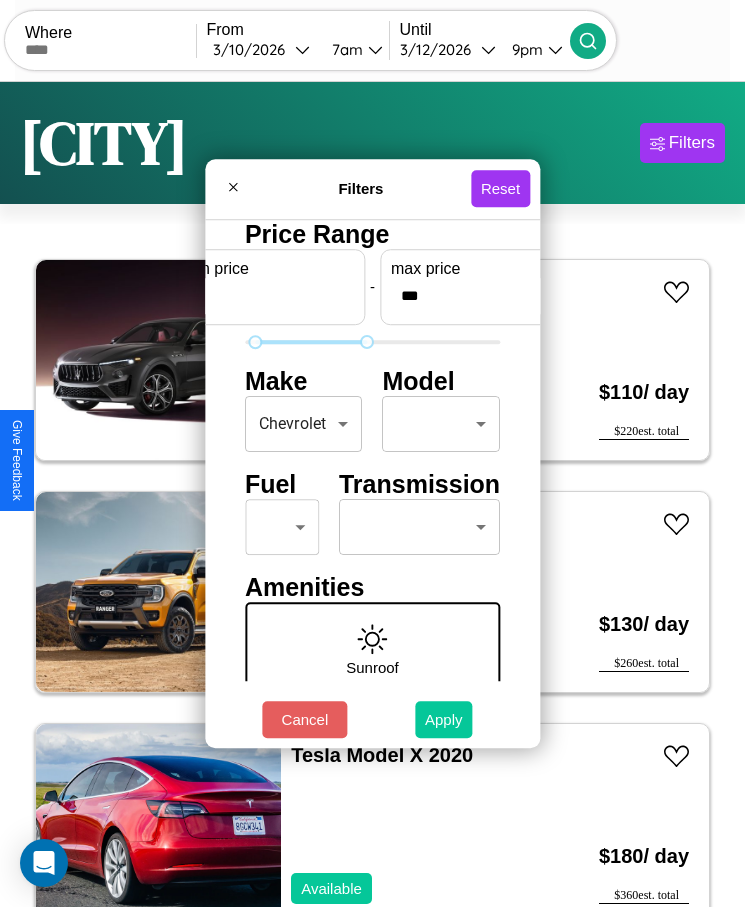 click on "Apply" at bounding box center (444, 719) 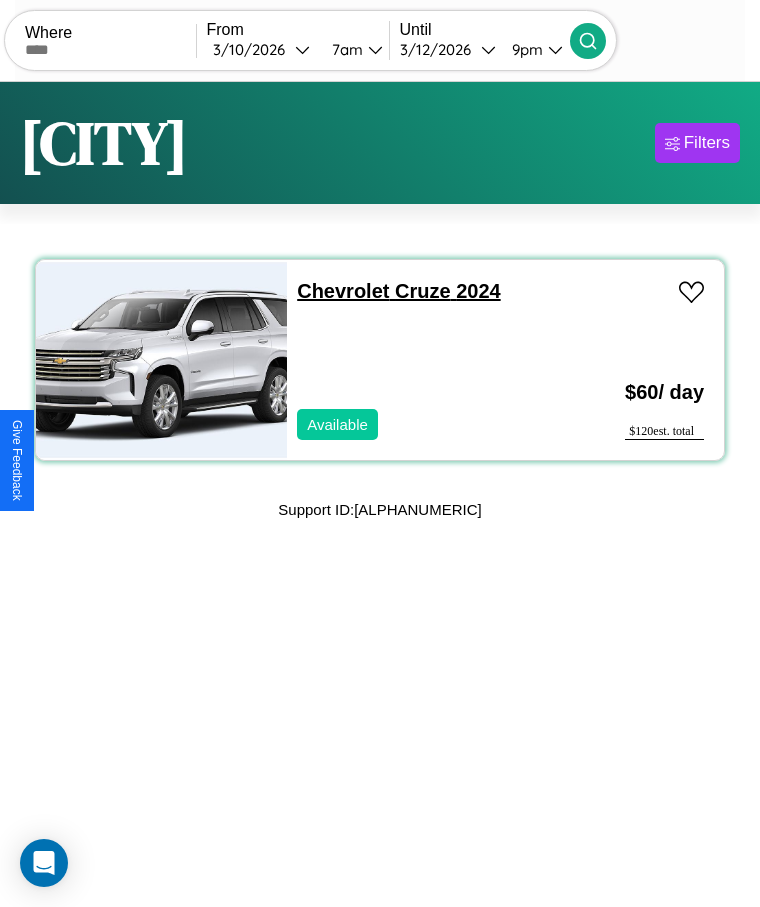 click on "Chevrolet   Cruze   2024" at bounding box center [398, 291] 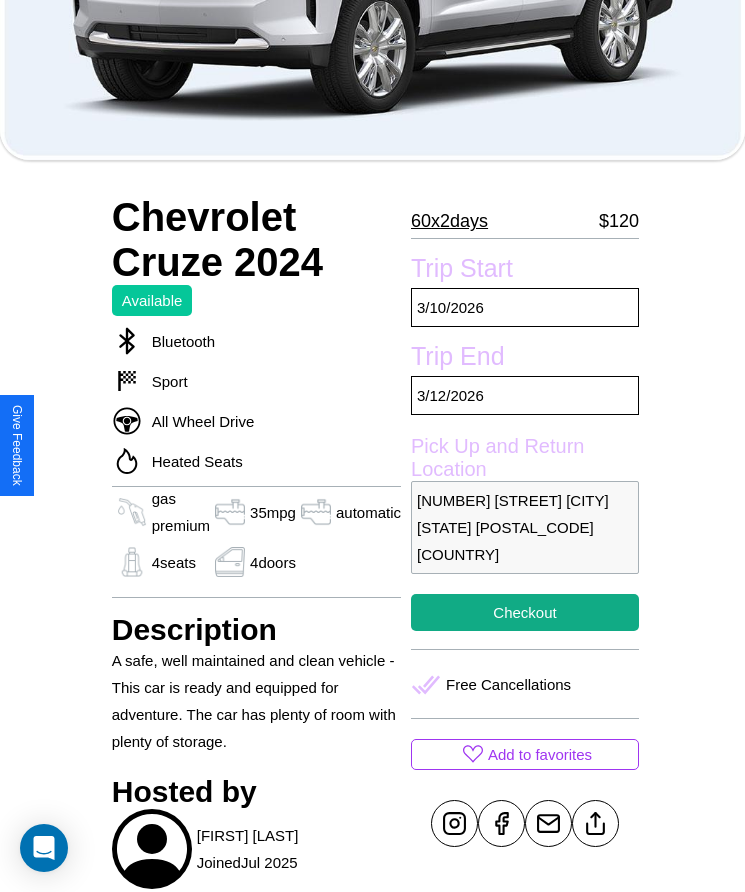 scroll, scrollTop: 689, scrollLeft: 0, axis: vertical 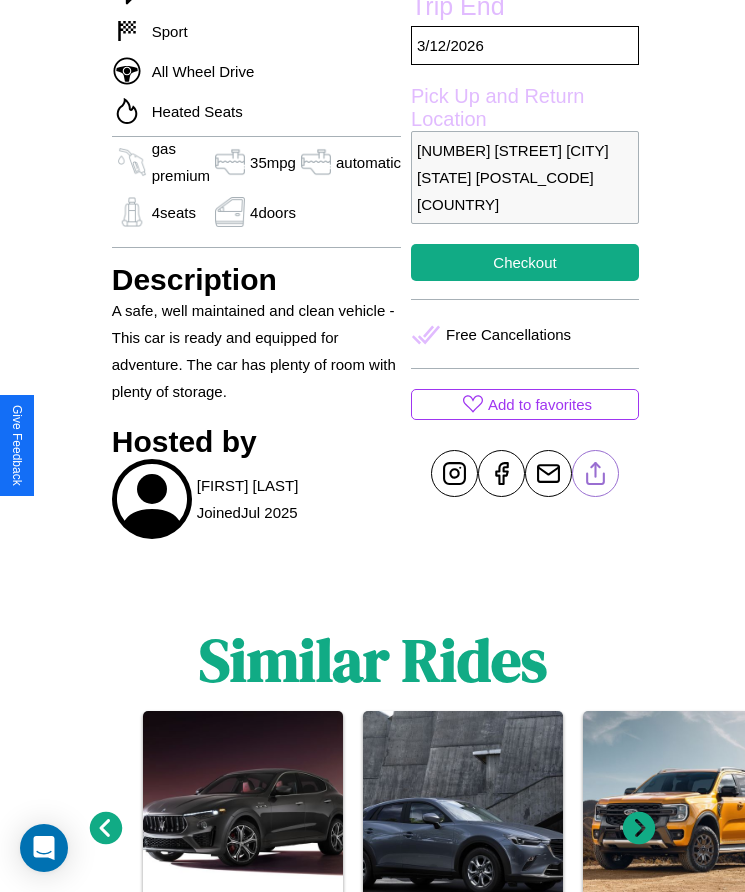 click 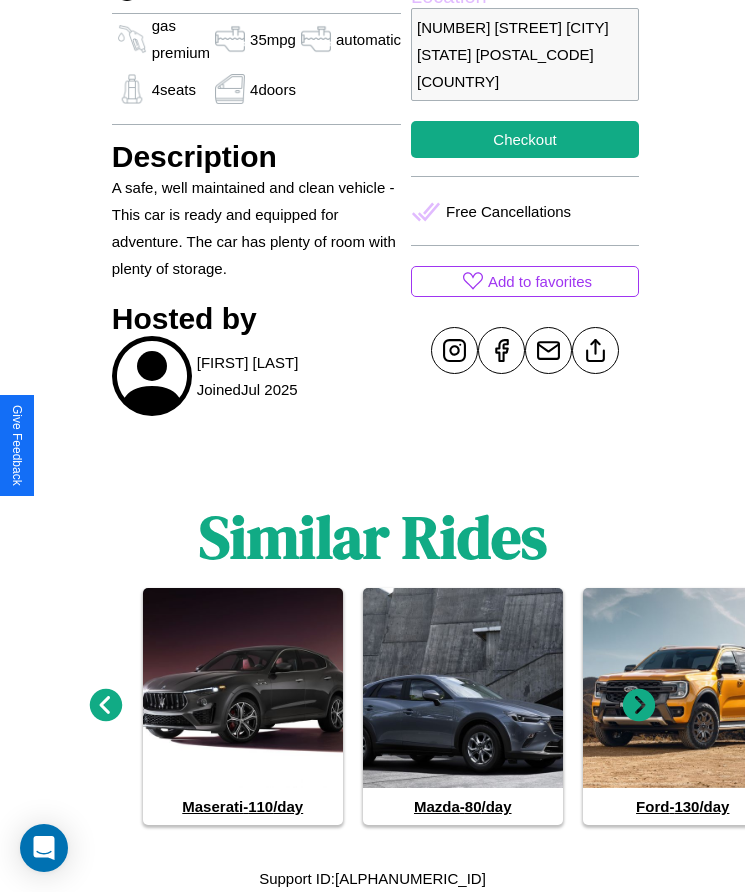 click 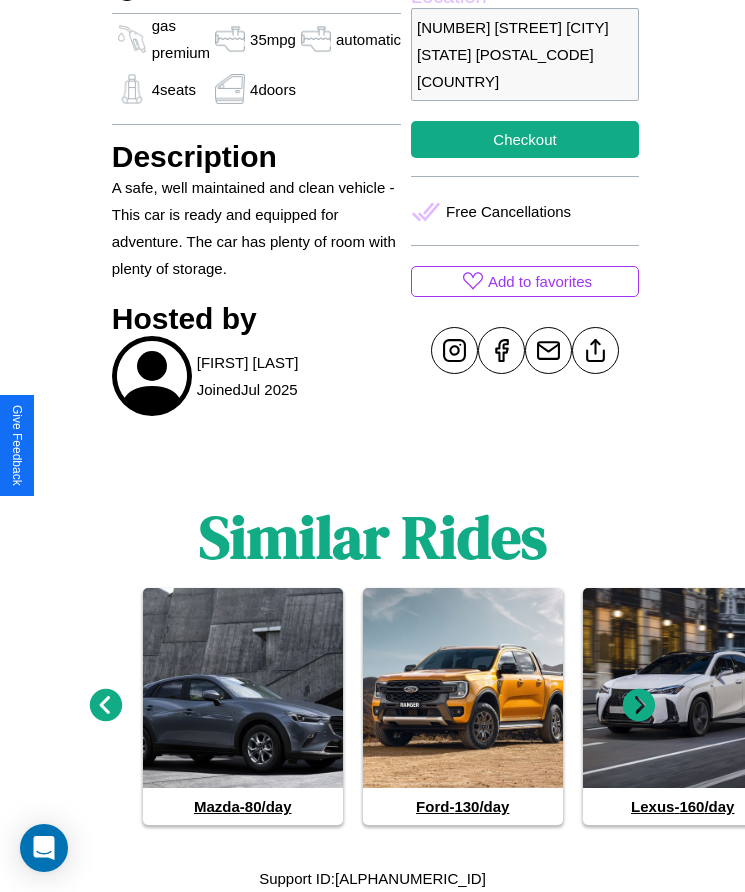 click 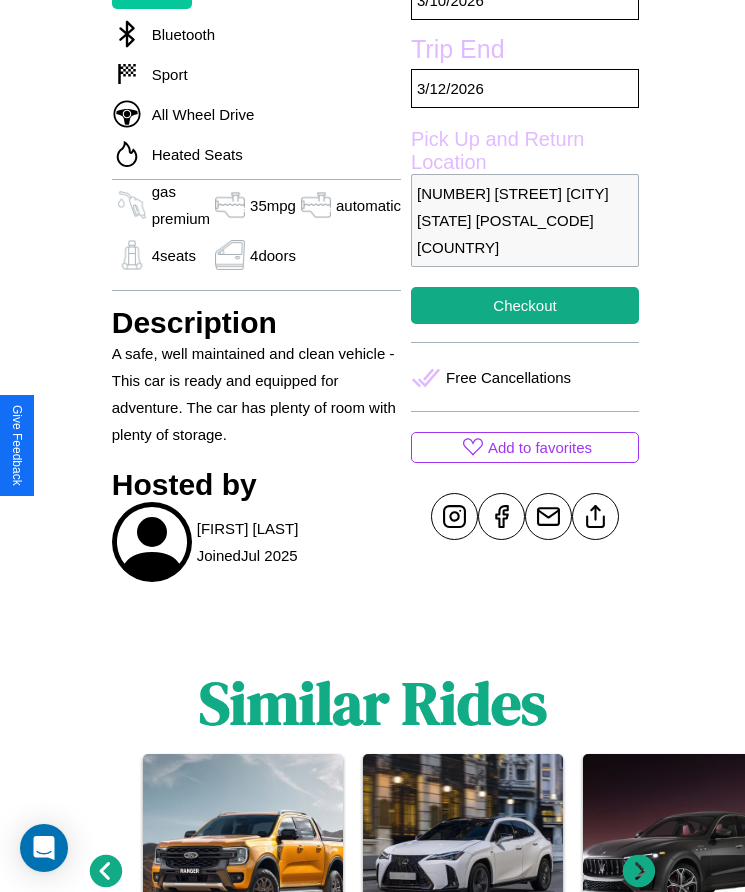 scroll, scrollTop: 689, scrollLeft: 0, axis: vertical 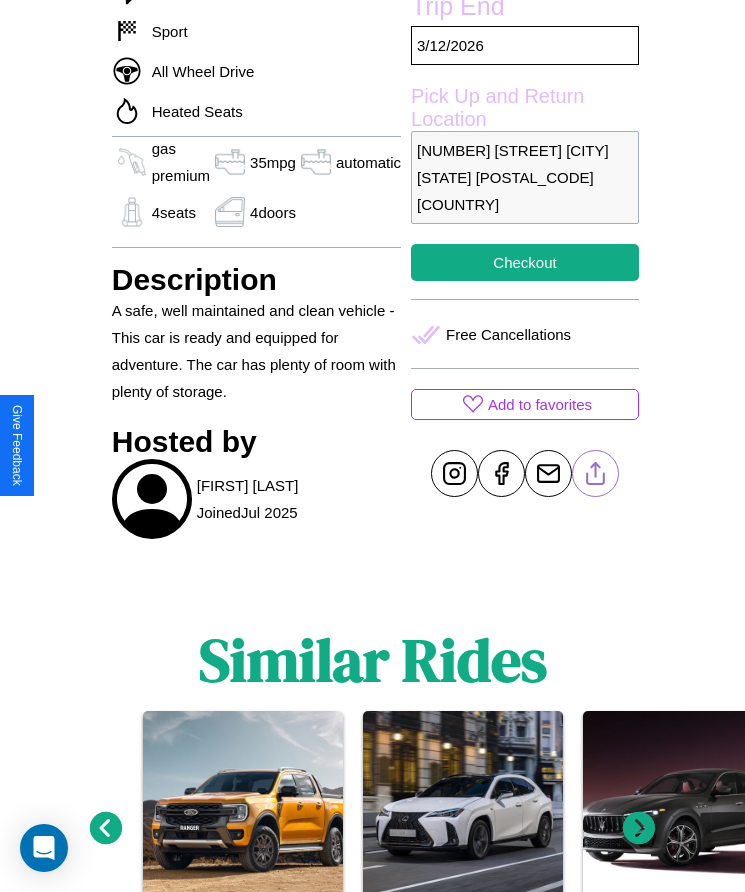 click 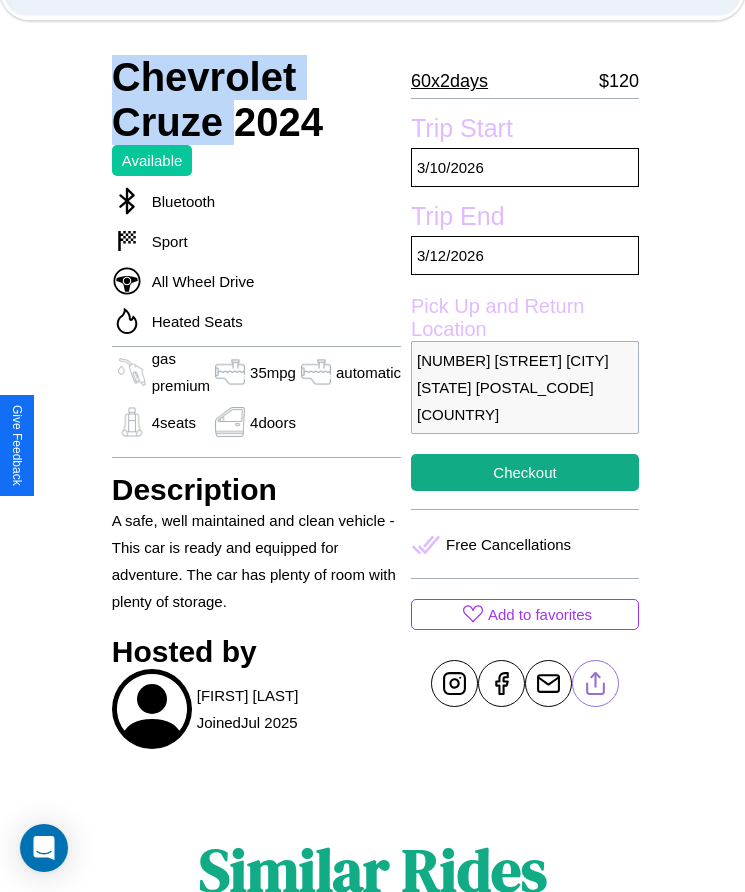 scroll, scrollTop: 478, scrollLeft: 0, axis: vertical 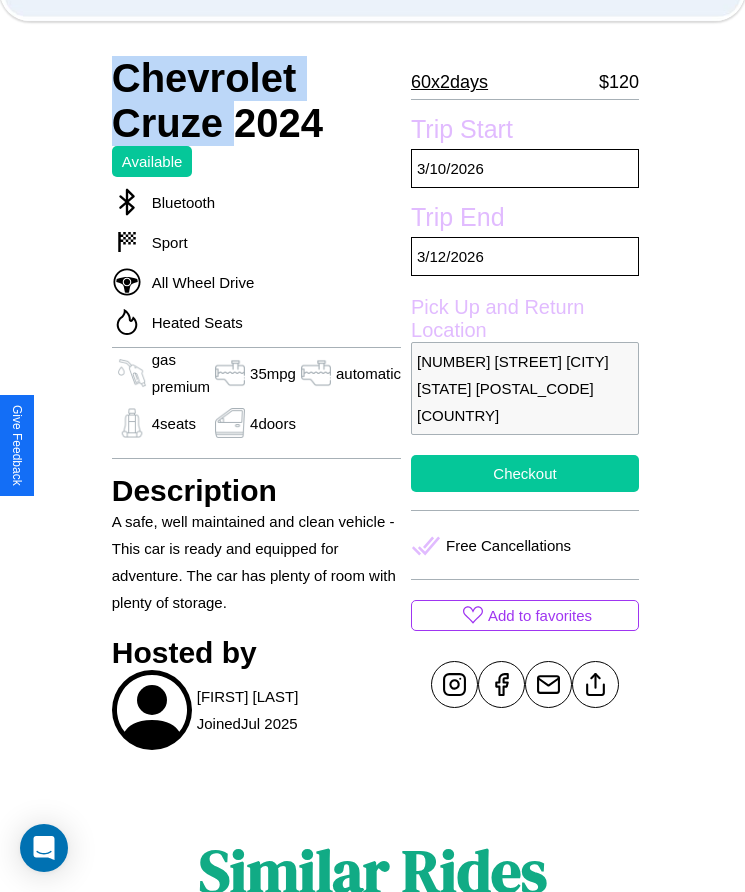 click on "Checkout" at bounding box center (525, 473) 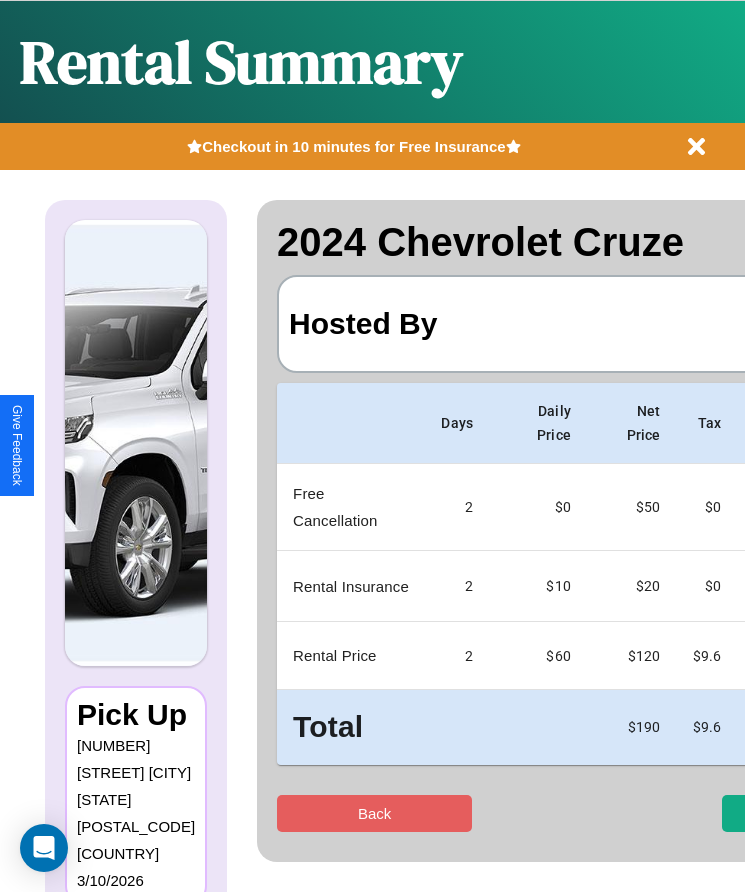 scroll, scrollTop: 0, scrollLeft: 118, axis: horizontal 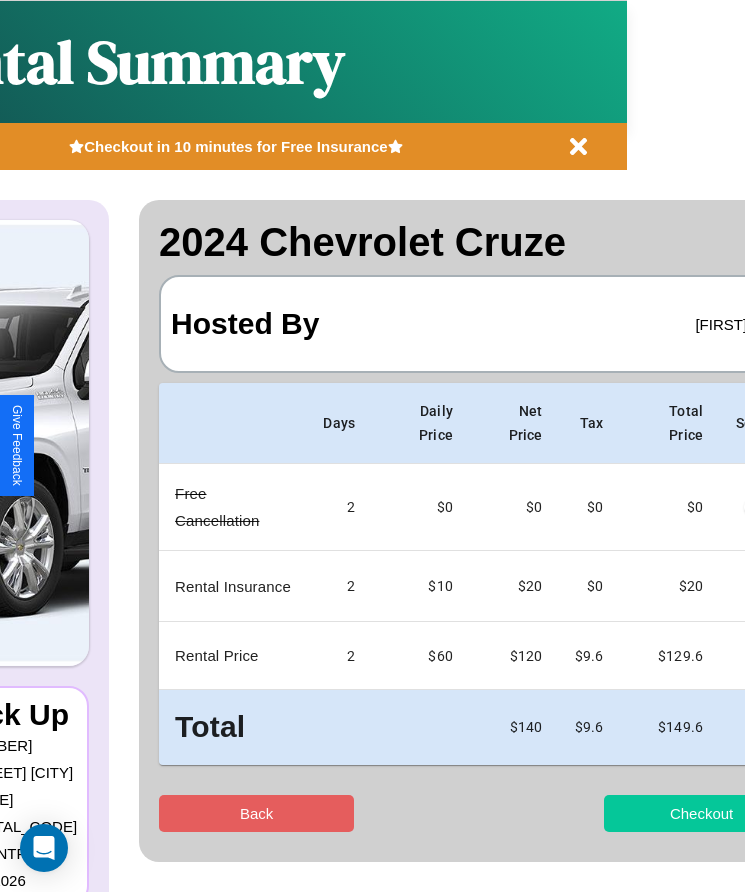 click on "Checkout" at bounding box center (701, 813) 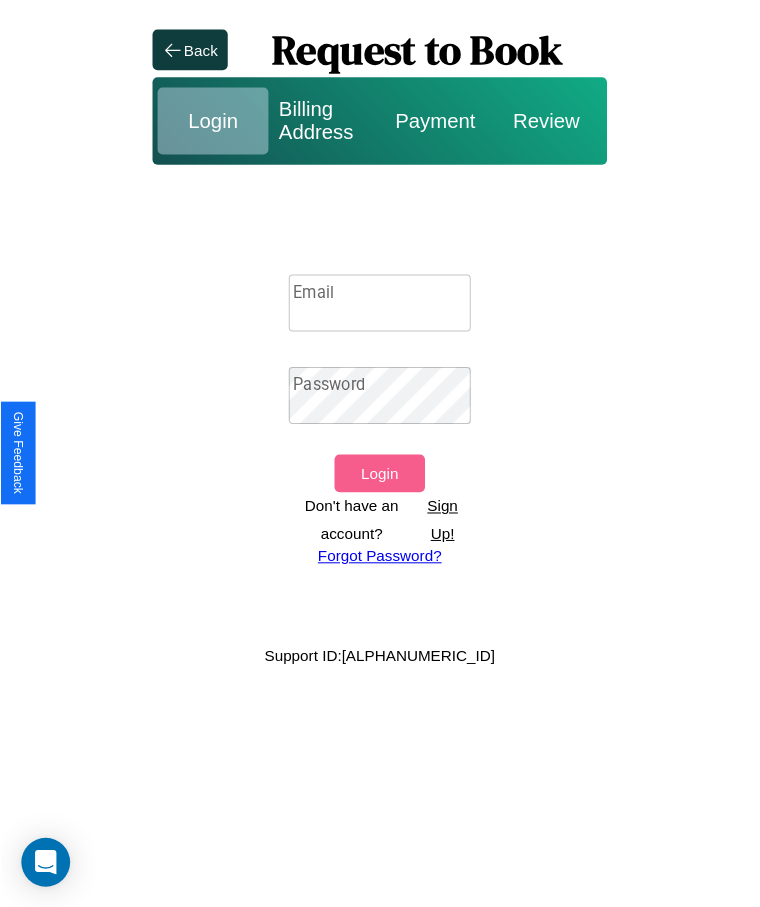 scroll, scrollTop: 0, scrollLeft: 0, axis: both 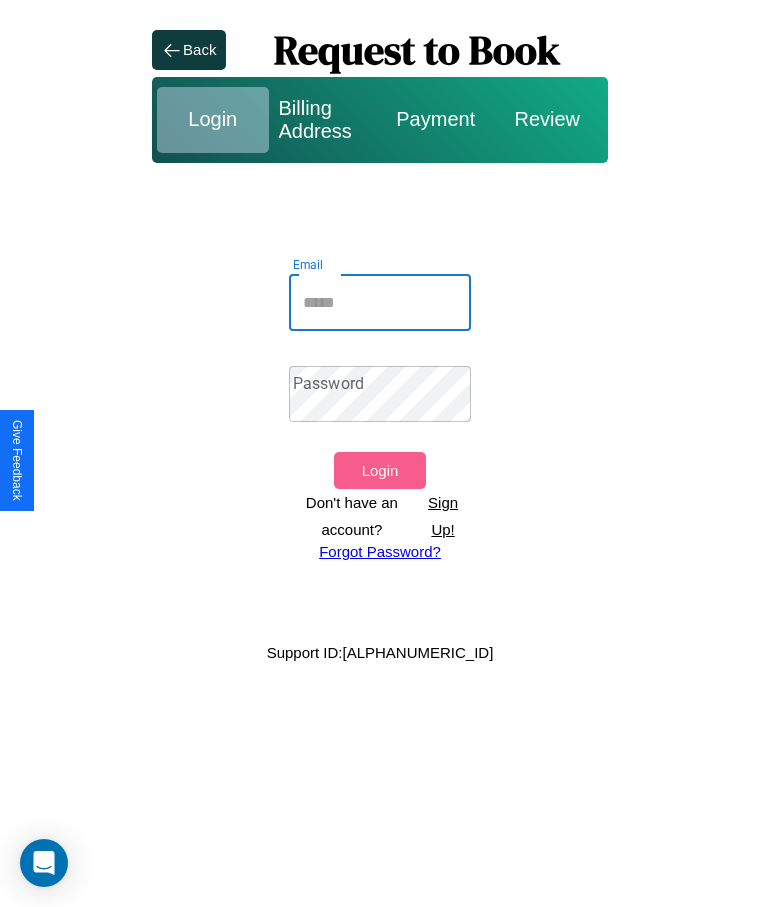 click on "Email" at bounding box center [380, 303] 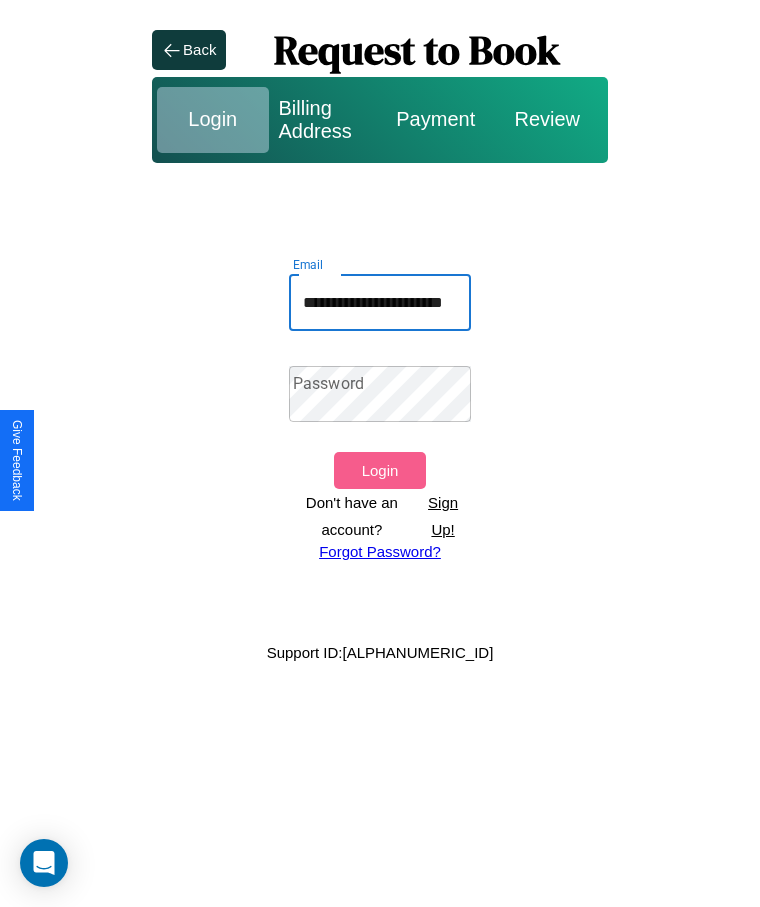 scroll, scrollTop: 0, scrollLeft: 42, axis: horizontal 